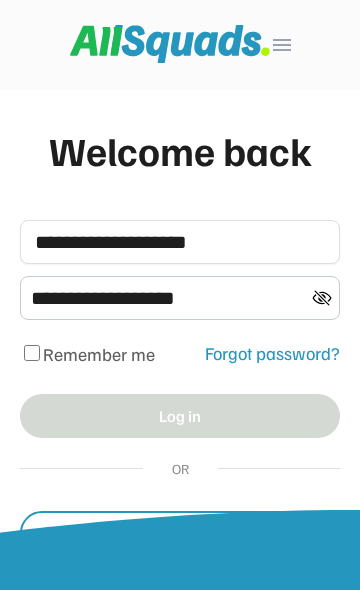 scroll, scrollTop: 0, scrollLeft: 0, axis: both 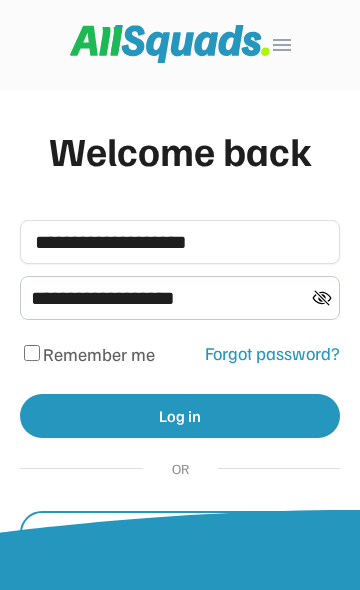 click on "Log in" at bounding box center (180, 416) 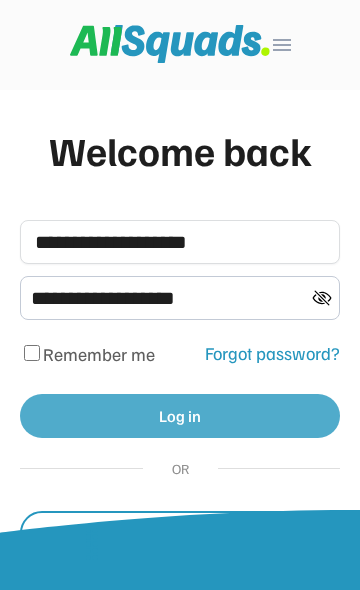 type 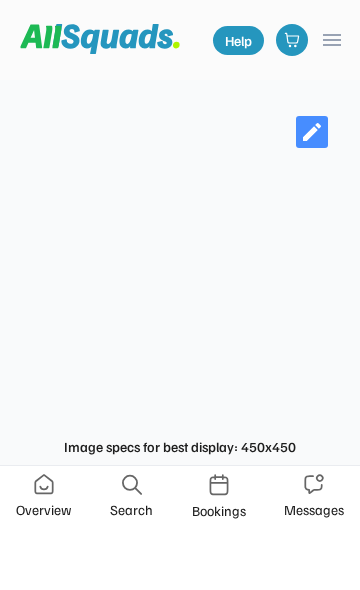 scroll, scrollTop: 0, scrollLeft: 0, axis: both 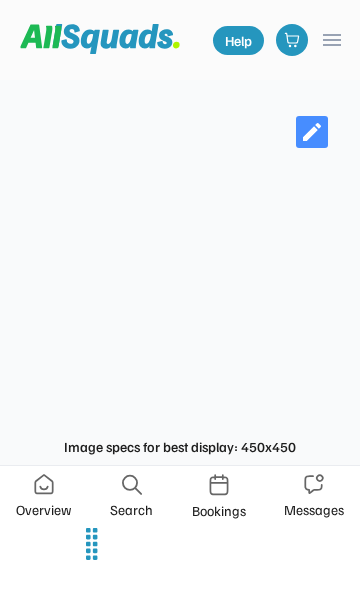 click at bounding box center [44, 484] 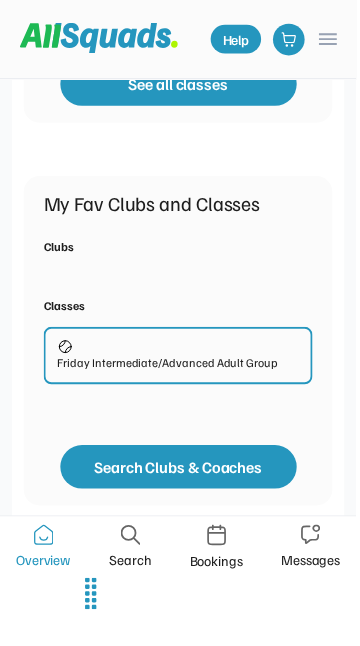 scroll, scrollTop: 599, scrollLeft: 0, axis: vertical 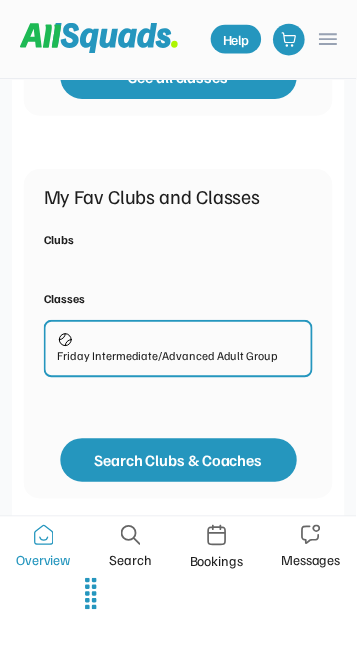 click on "Friday Intermediate/Advanced Adult Group" at bounding box center [169, 360] 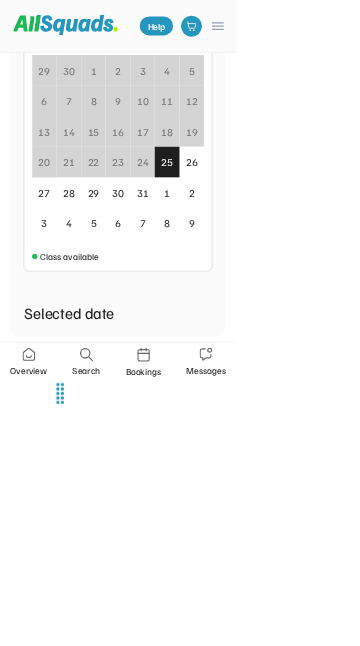 scroll, scrollTop: 936, scrollLeft: 0, axis: vertical 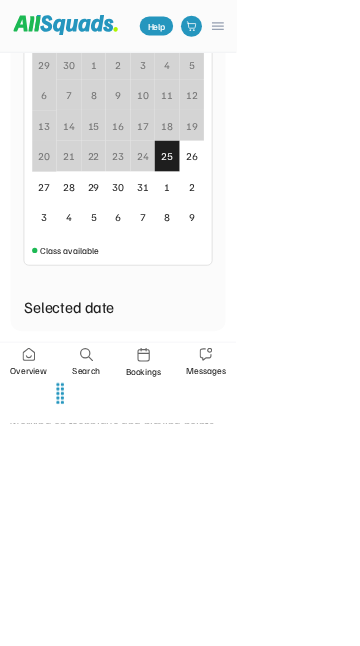 click on "keyboard_arrow_left TENNIS Intermediate, Advanced Friday Intermediate/Advanced Adult Group[PRICE] [PRICE] (Member's Price) Love Tennis Pizzey Park [ADDRESS] [CITY], [STATE] [POSTAL_CODE], [COUNTRY] 0.0 (0 reviews) Added to favourites Upcoming Classes Select date for Availability [DATE] 2025 Sun Mon Tue Wed Thu Fri Sat 29 30 1 2 3 4 5 6 7 8 9 10 11 12 13 14 15 16 17 18 19 20 21 22 23 24 25 26 27 28 29 30 31 1 2 3 4 5 6 7 8 9 Class available Selected date - Add to waitlist About this class Intermediate - Advanced. 6 players per court, spending time with each coach working on technique and playing points. Help menu Overview Search Bookings Messages" at bounding box center (180, -613) 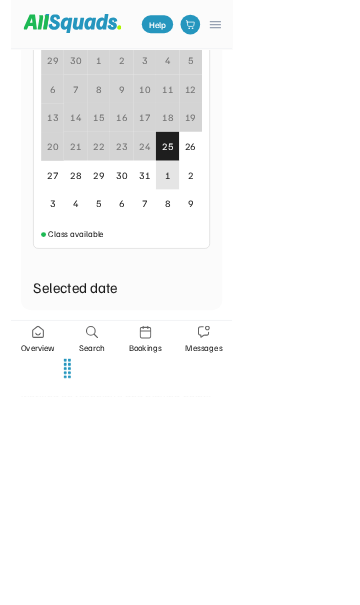 scroll, scrollTop: 984, scrollLeft: 0, axis: vertical 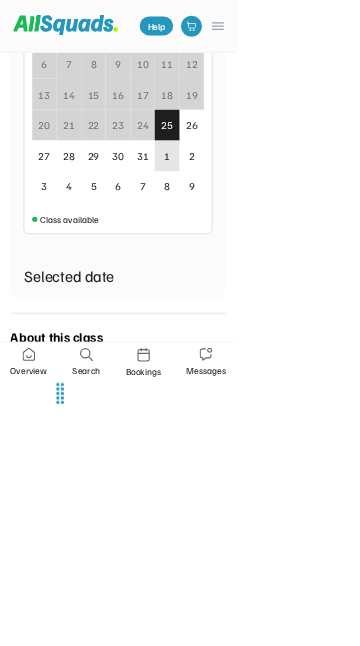 click on "keyboard_arrow_left TENNIS Intermediate, Advanced Friday Intermediate/Advanced Adult Group[PRICE] [PRICE] (Member's Price) Love Tennis Pizzey Park [ADDRESS] [CITY], [STATE] [POSTAL_CODE], [COUNTRY] 0.0 (0 reviews) Added to favourites Upcoming Classes Select date for Availability [DATE] 2025 Sun Mon Tue Wed Thu Fri Sat 29 30 1 2 3 4 5 6 7 8 9 10 11 12 13 14 15 16 17 18 19 20 21 22 23 24 25 26 27 28 29 30 31 1 2 3 4 5 6 7 8 9 Class available Selected date - Add to waitlist About this class Intermediate - Advanced. 6 players per court, spending time with each coach working on technique and playing points. Help menu Overview Search Bookings Messages" at bounding box center (180, -661) 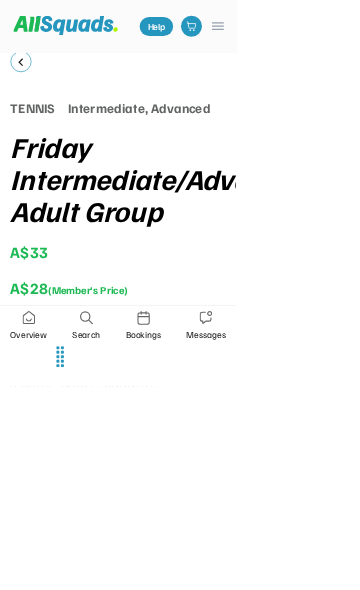 scroll, scrollTop: 0, scrollLeft: 0, axis: both 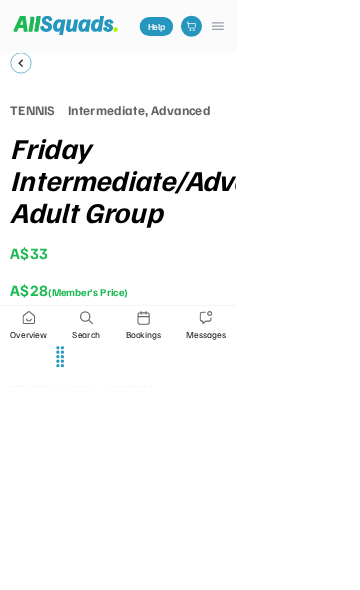 click on "keyboard_arrow_left" at bounding box center [32, 96] 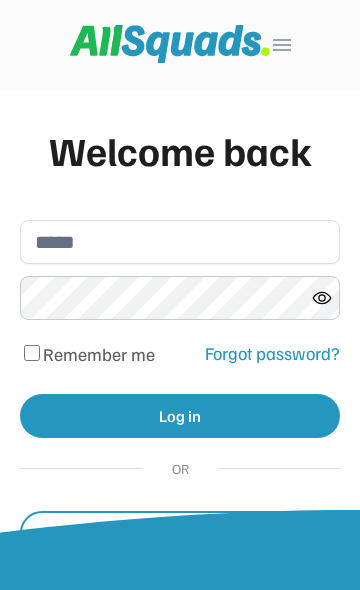 scroll, scrollTop: 0, scrollLeft: 0, axis: both 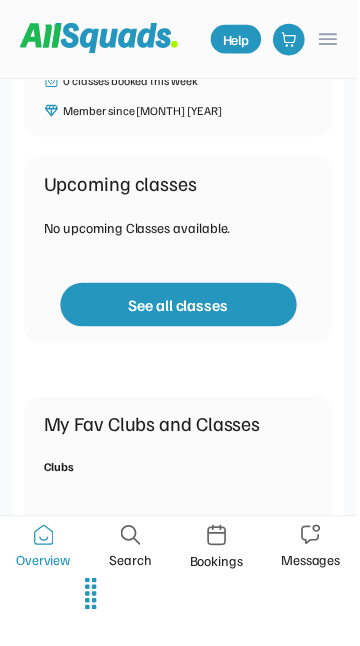 click on "See all classes" at bounding box center [180, 308] 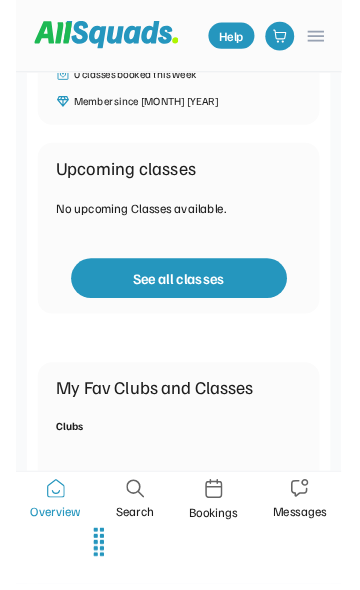 scroll, scrollTop: 0, scrollLeft: 0, axis: both 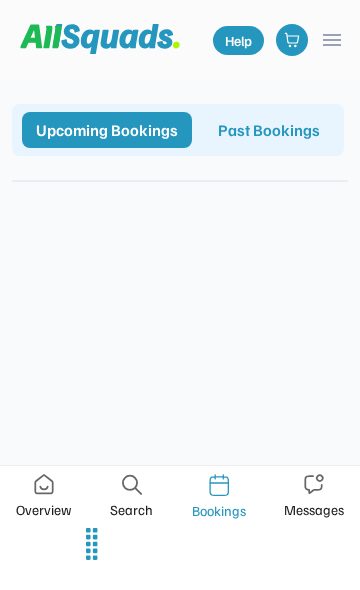 click on "Past Bookings" at bounding box center [269, 130] 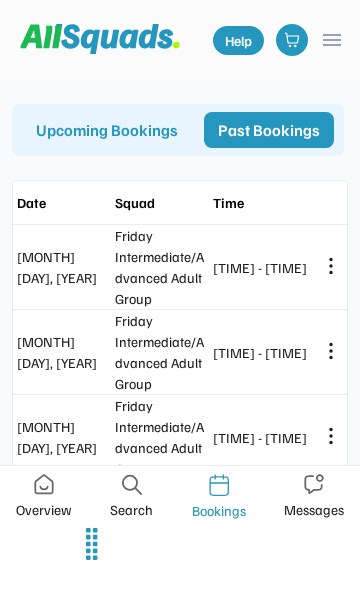 click on "Upcoming Bookings" at bounding box center (107, 130) 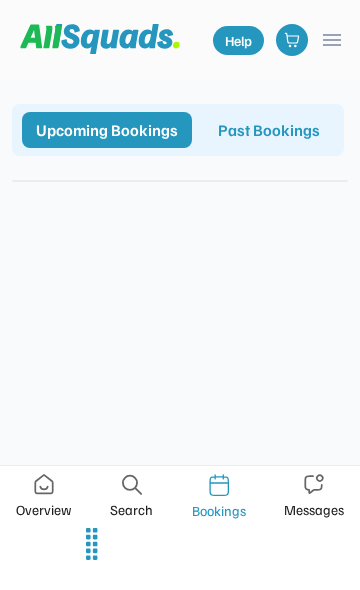 click at bounding box center (44, 484) 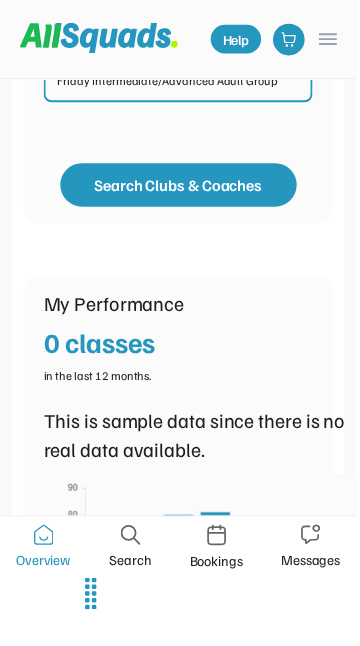 scroll, scrollTop: 927, scrollLeft: 0, axis: vertical 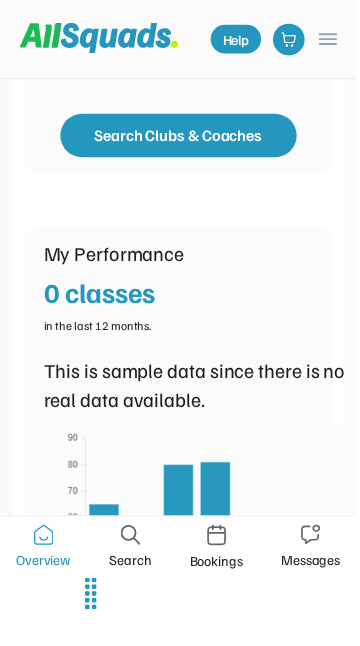 click on "My Fav Clubs and Classes Clubs Classes Friday Intermediate/Advanced Adult Group Search Clubs & Coaches" at bounding box center (180, 9) 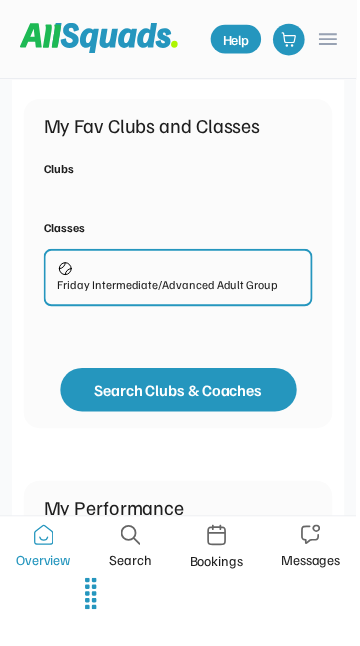 scroll, scrollTop: 674, scrollLeft: 0, axis: vertical 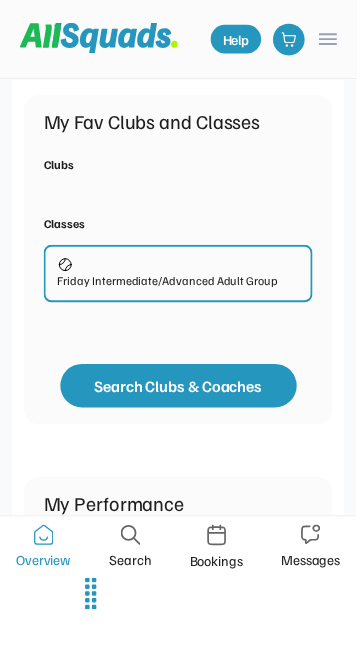 click on "Friday Intermediate/Advanced Adult Group" at bounding box center [169, 285] 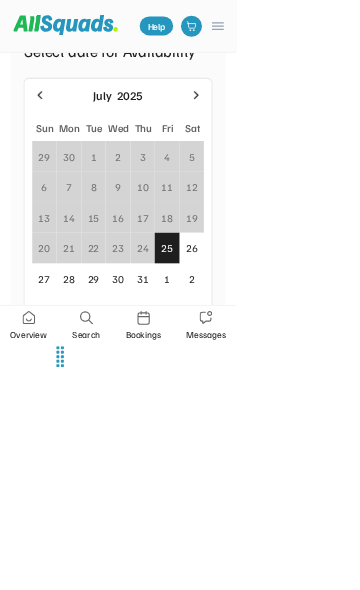 scroll, scrollTop: 795, scrollLeft: 0, axis: vertical 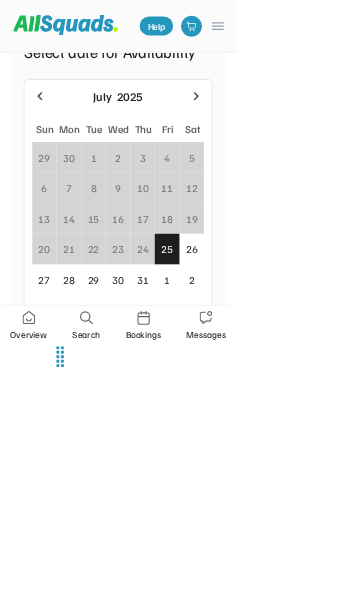 click on "July  2025 Sun Mon Tue Wed Thu Fri Sat 29 30 1 2 3 4 5 6 7 8 9 10 11 12 13 14 15 16 17 18 19 20 21 22 23 24 25 26 27 28 29 30 31 1 2 3 4 5 6 7 8 9 Class available" at bounding box center [180, 333] 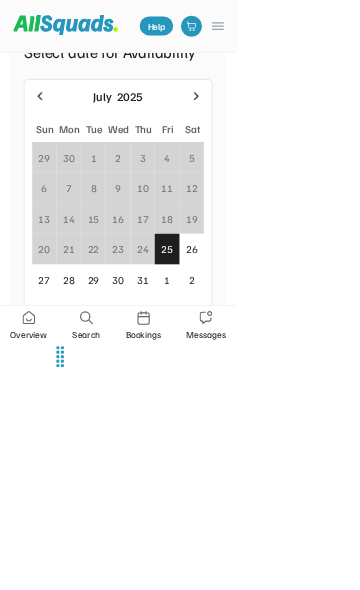 click 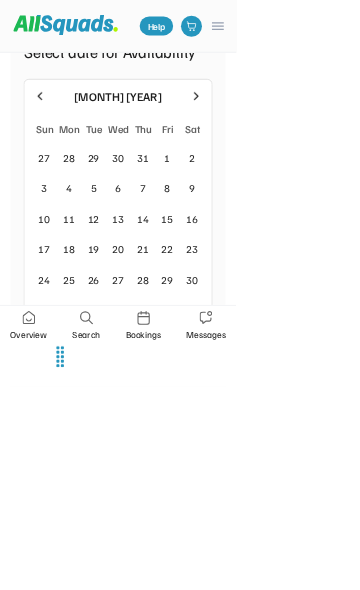 click on "1" at bounding box center [254, 240] 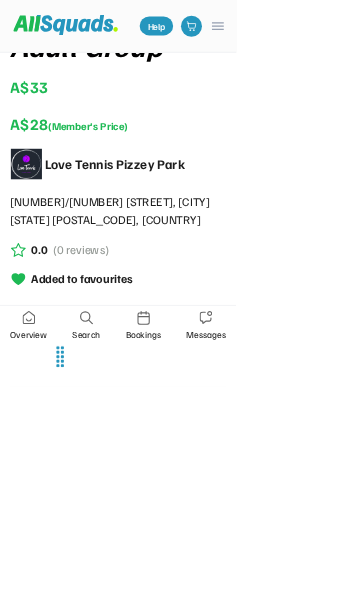 scroll, scrollTop: 255, scrollLeft: 0, axis: vertical 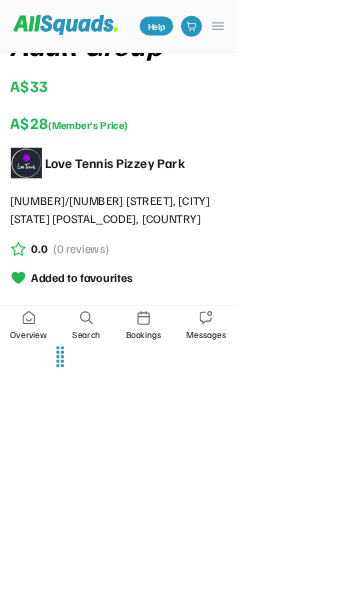 click on "Added to favourites" at bounding box center [125, 422] 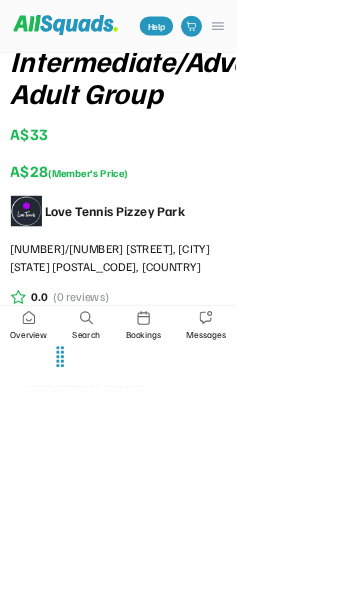 scroll, scrollTop: 0, scrollLeft: 0, axis: both 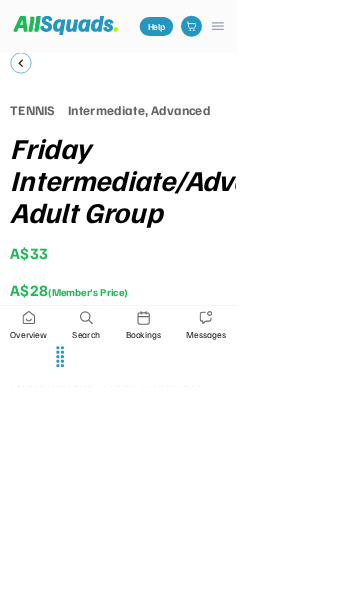 click on "keyboard_arrow_left" at bounding box center [32, 96] 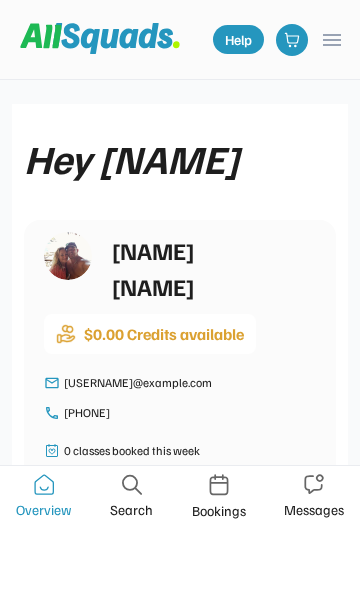 scroll, scrollTop: 703, scrollLeft: 0, axis: vertical 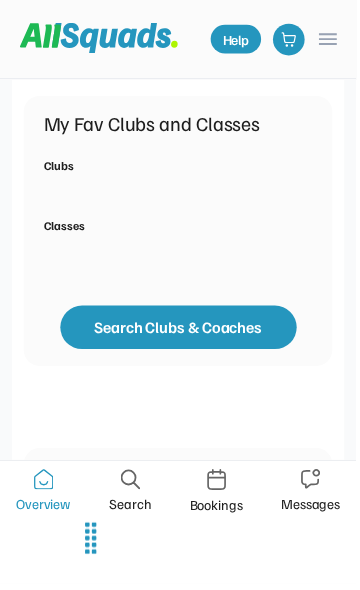 click on "Classes" at bounding box center (65, 228) 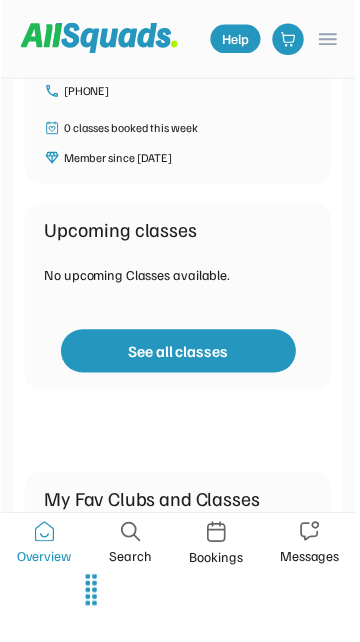 scroll, scrollTop: 323, scrollLeft: 0, axis: vertical 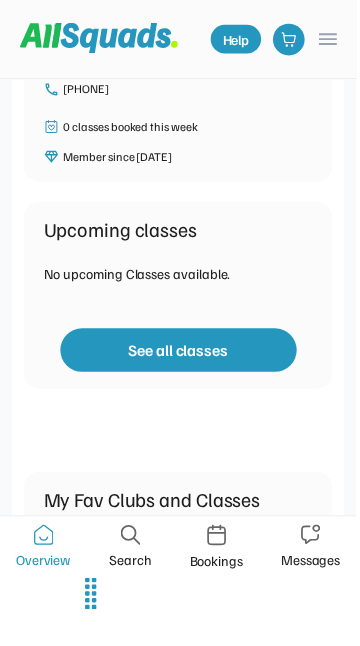 click on "See all classes" at bounding box center [180, 354] 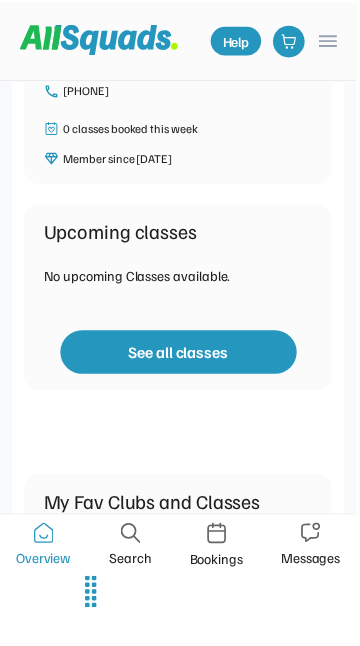 scroll, scrollTop: 0, scrollLeft: 0, axis: both 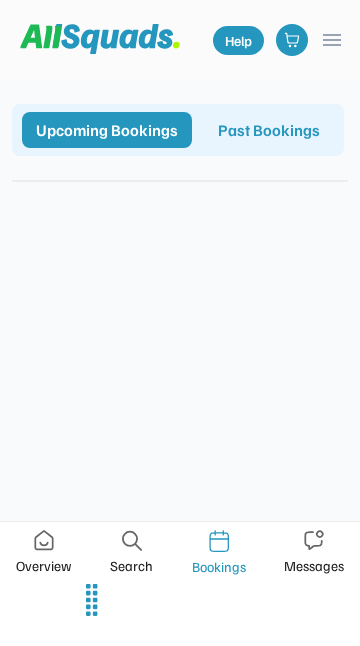click at bounding box center (44, 540) 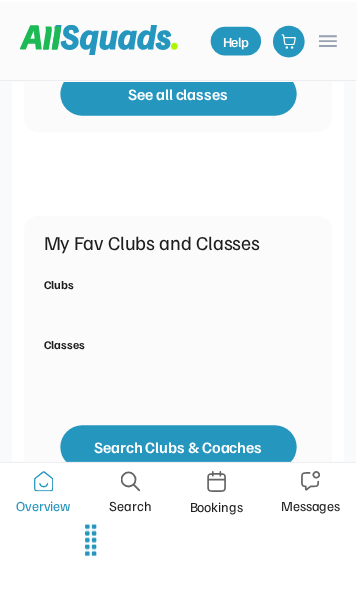 scroll, scrollTop: 577, scrollLeft: 0, axis: vertical 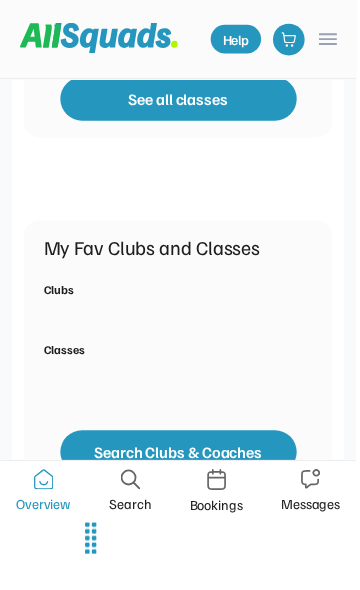 click on "Classes" at bounding box center (65, 354) 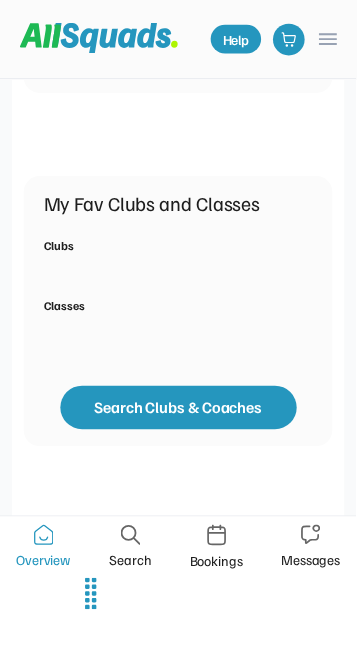 scroll, scrollTop: 638, scrollLeft: 0, axis: vertical 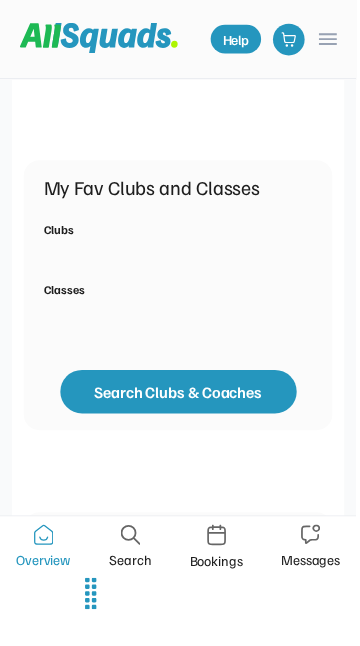 click on "Search Clubs & Coaches" at bounding box center (180, 396) 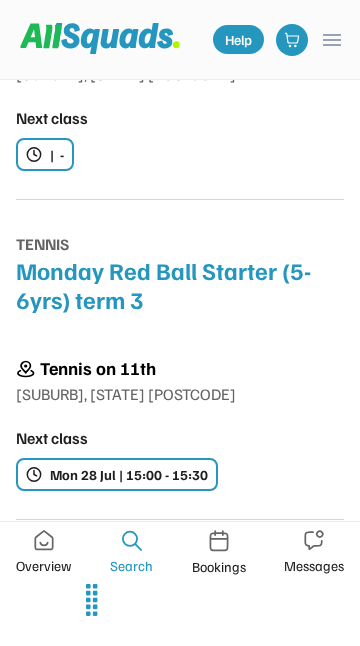 scroll, scrollTop: 7963, scrollLeft: 0, axis: vertical 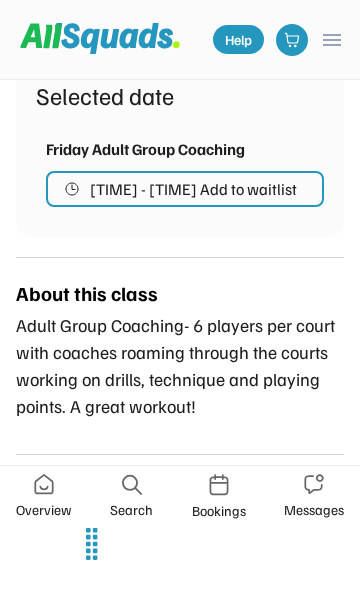click on "[TIME] -  [TIME] Add to waitlist" at bounding box center [193, 189] 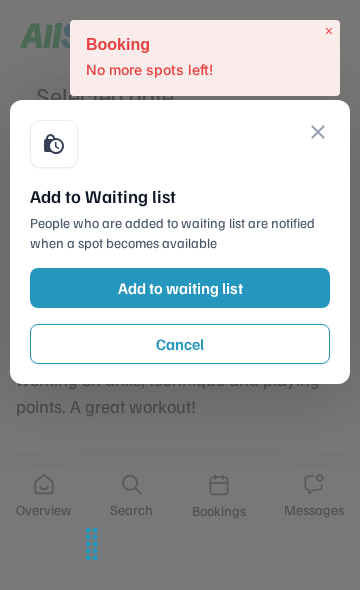 click on "close" at bounding box center (318, 132) 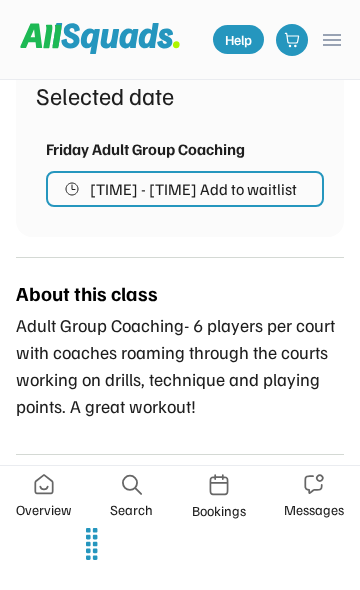 click on "Class available" at bounding box center (106, 9) 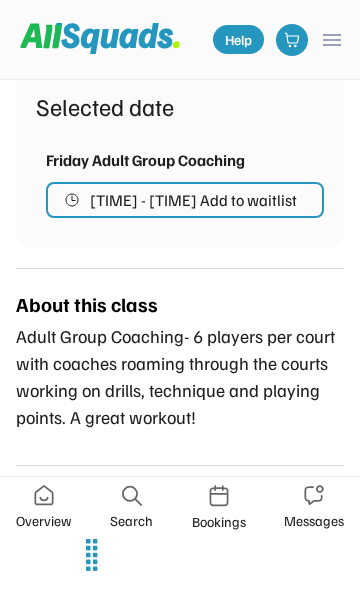scroll, scrollTop: 1585, scrollLeft: 0, axis: vertical 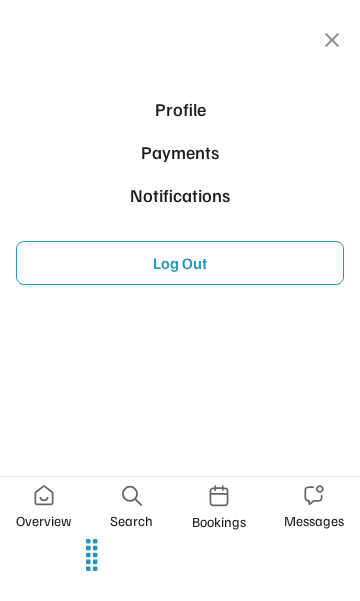 click on "Log Out" at bounding box center (180, 263) 